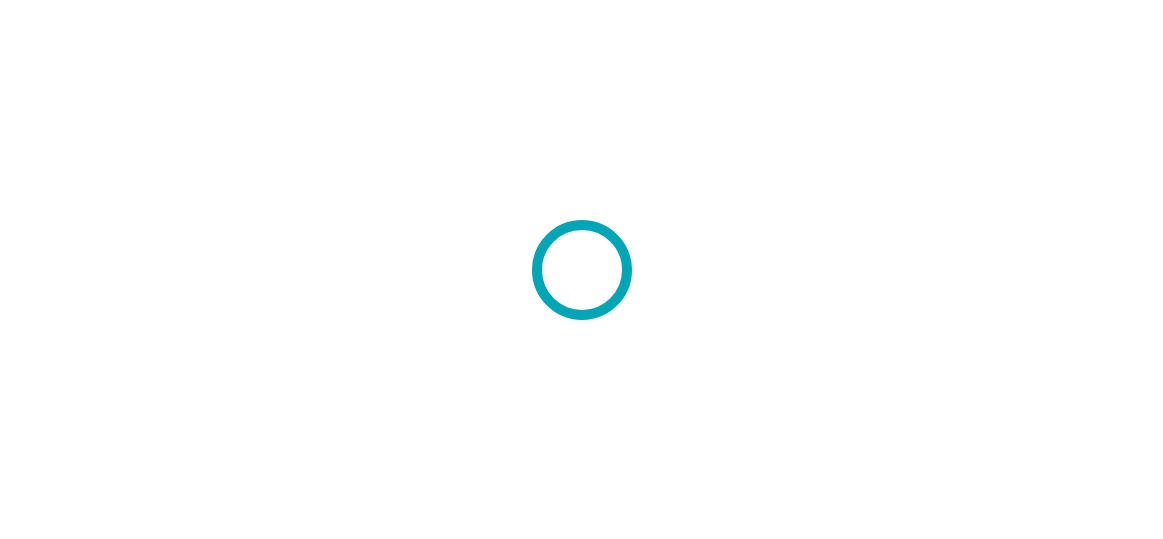 scroll, scrollTop: 0, scrollLeft: 0, axis: both 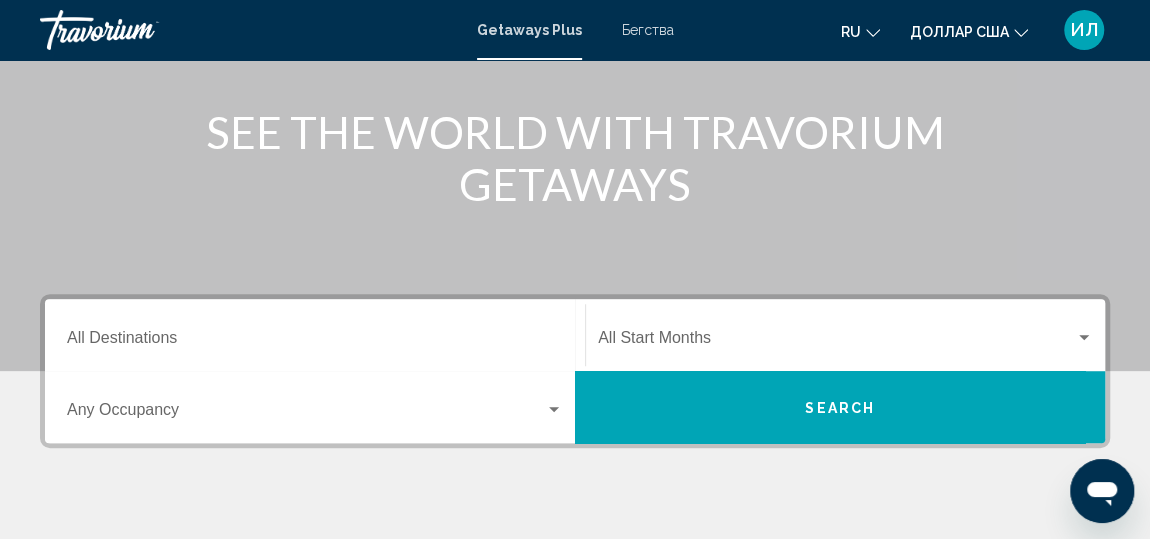 click on "Destination All Destinations" at bounding box center [315, 335] 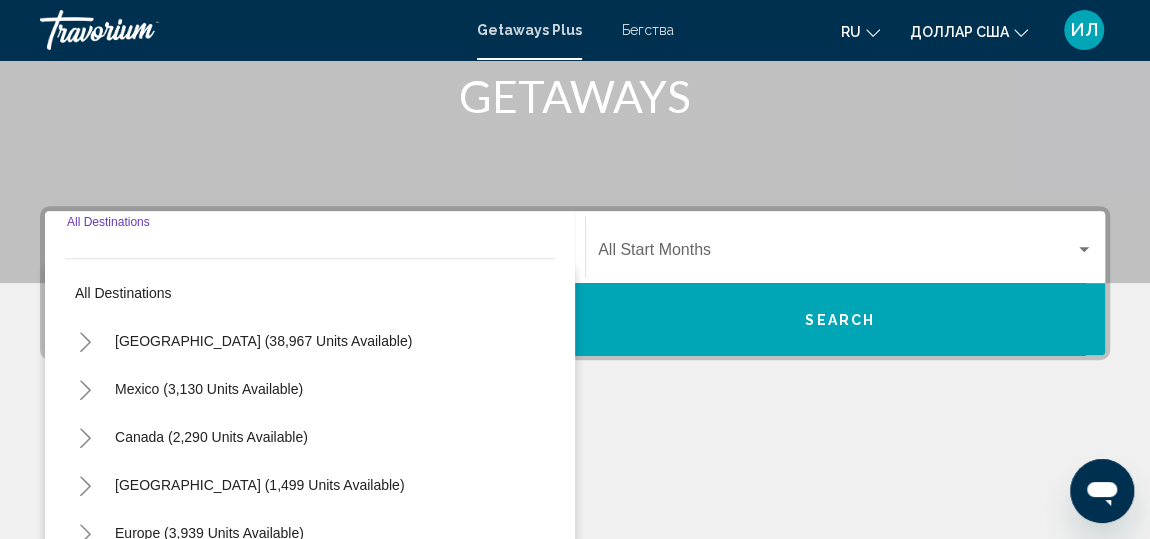 scroll, scrollTop: 457, scrollLeft: 0, axis: vertical 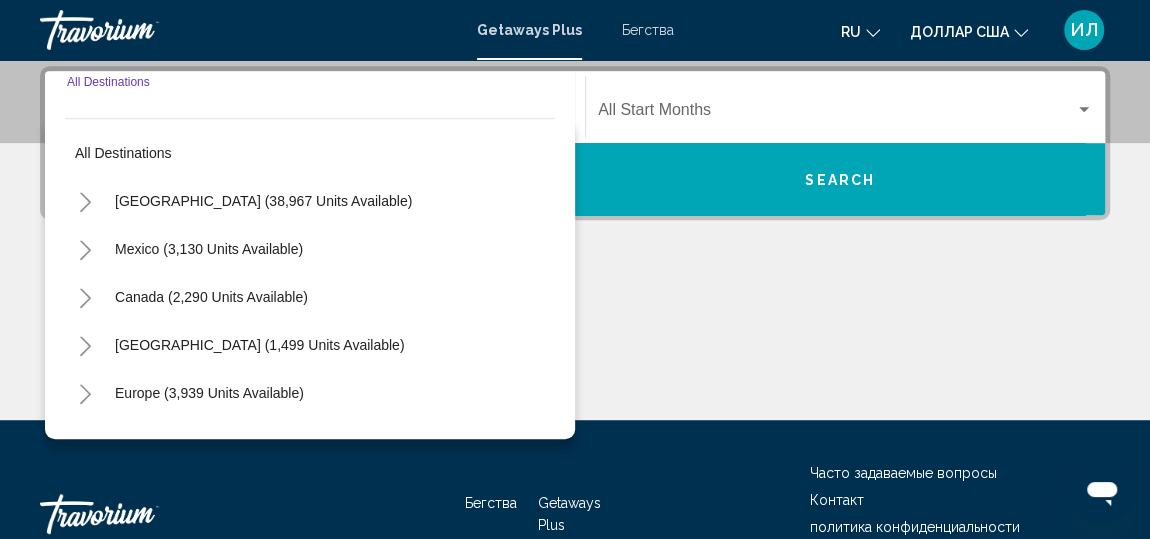 click 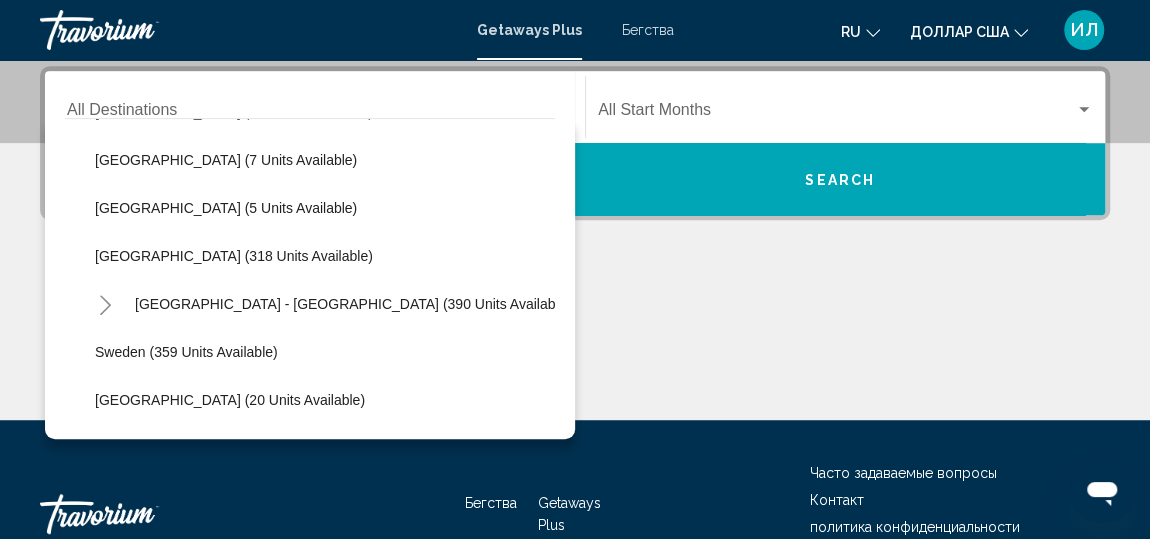 scroll, scrollTop: 636, scrollLeft: 0, axis: vertical 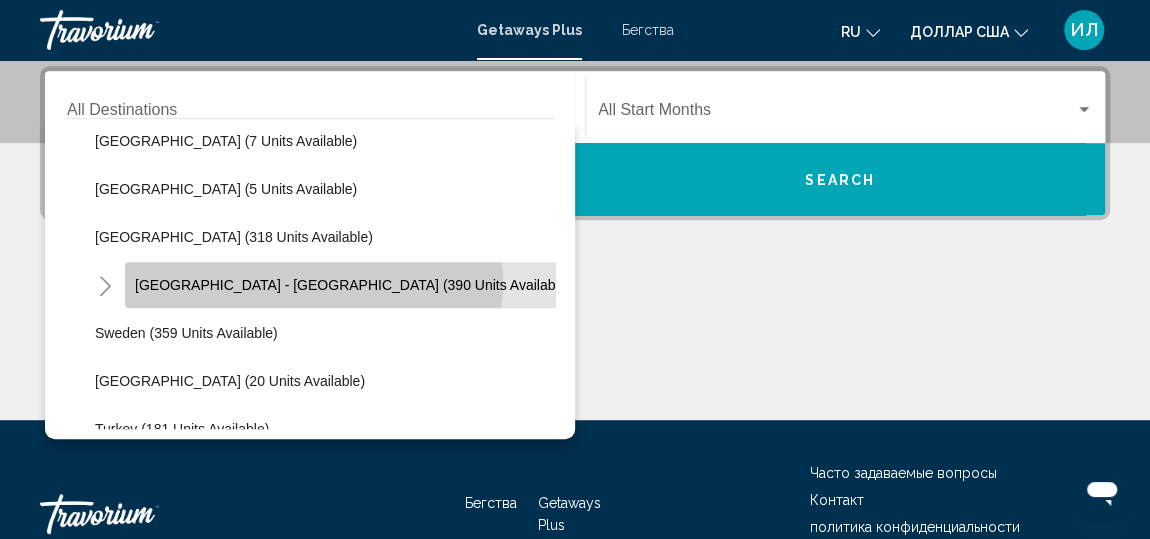 click on "[GEOGRAPHIC_DATA] - [GEOGRAPHIC_DATA] (390 units available)" 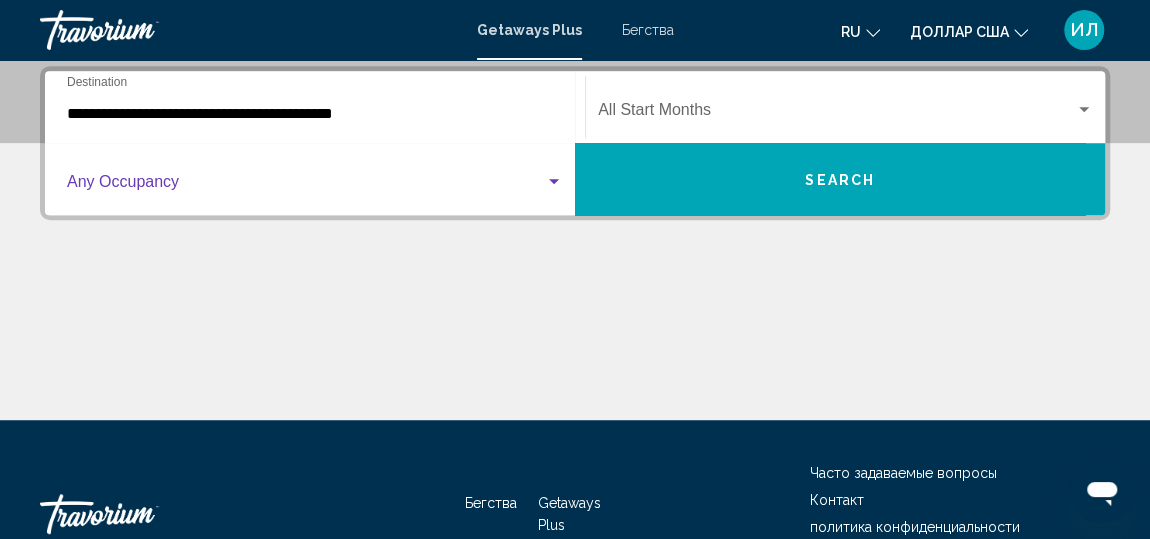 click at bounding box center (306, 186) 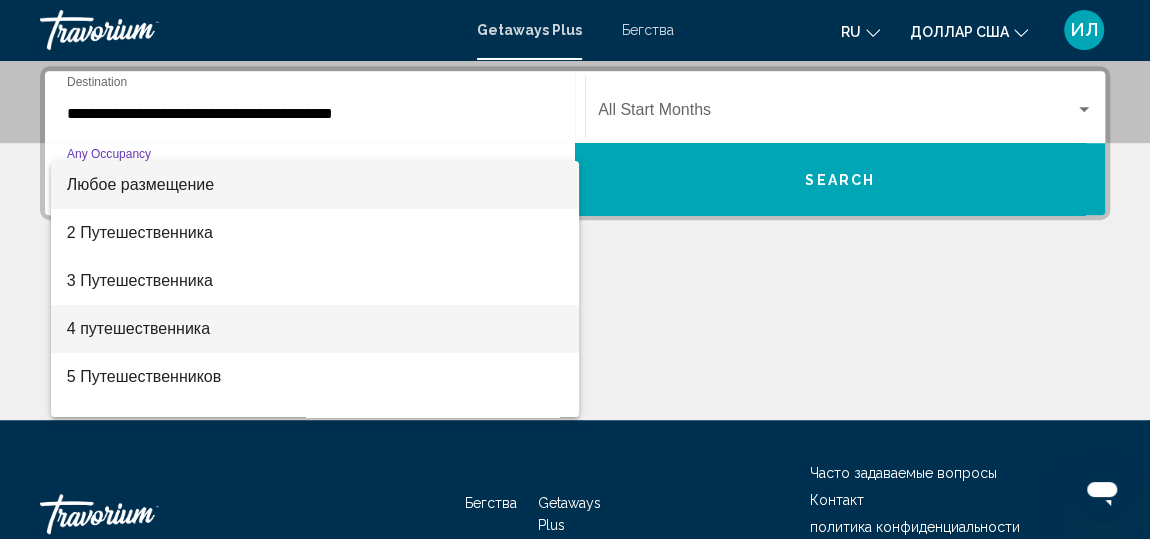 click on "4 путешественника" at bounding box center (138, 328) 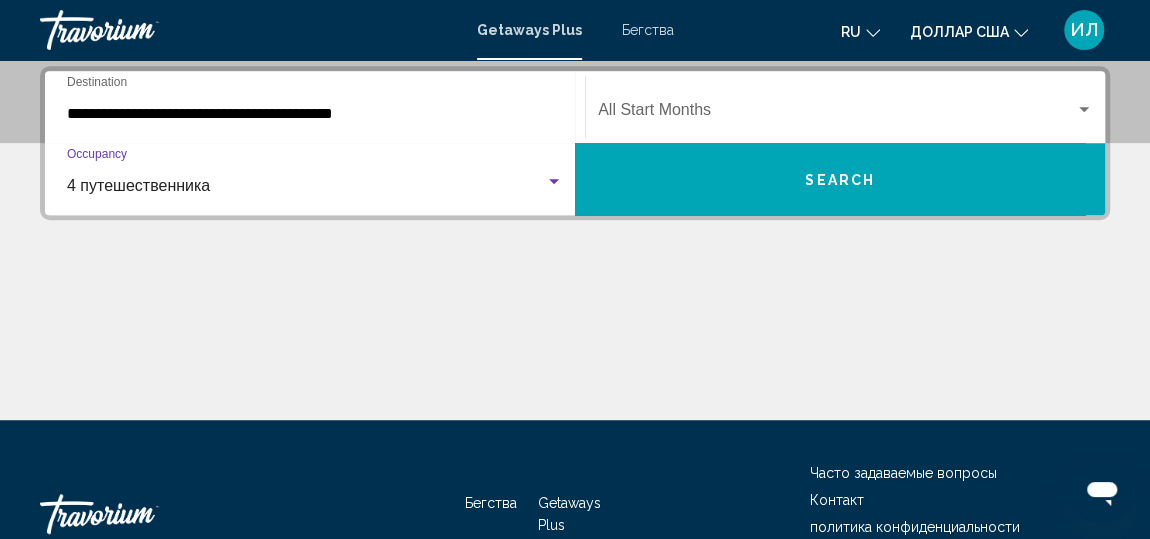 click at bounding box center [1084, 110] 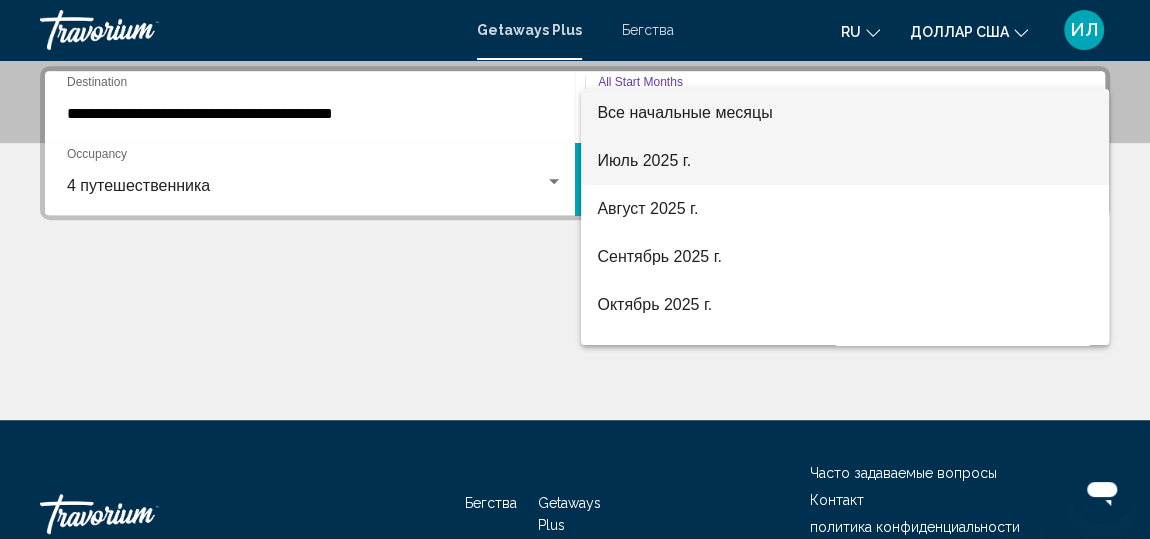 click on "Июль 2025 г." at bounding box center [644, 160] 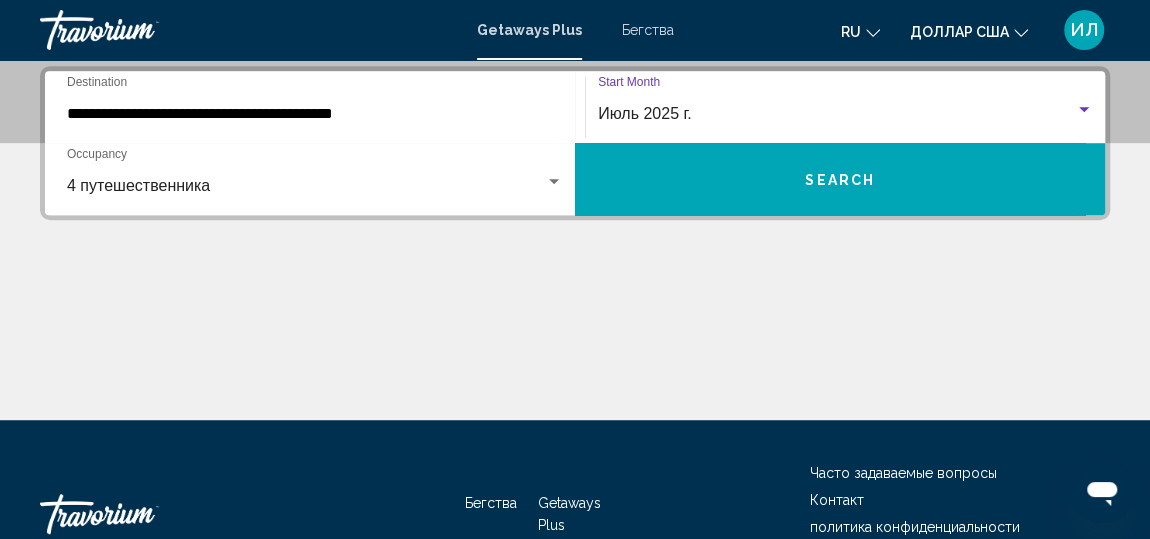 click on "Search" at bounding box center (840, 179) 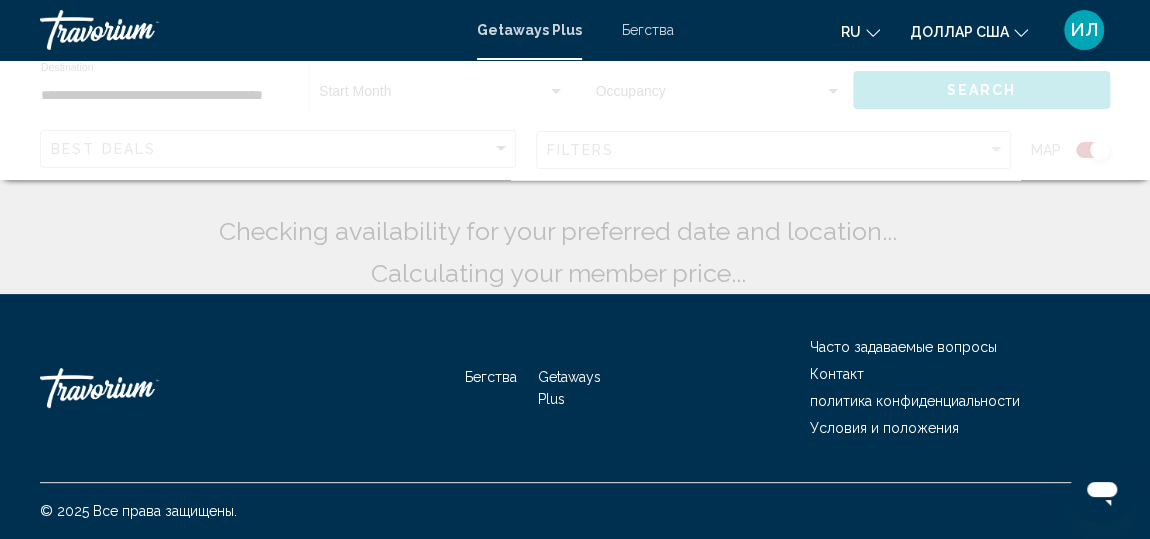 scroll, scrollTop: 0, scrollLeft: 0, axis: both 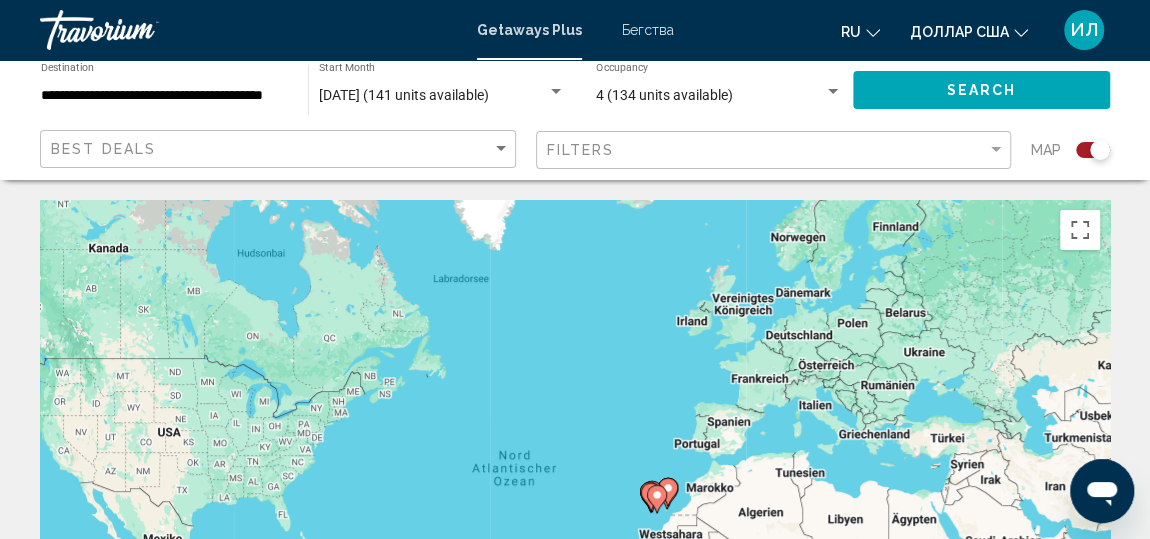click 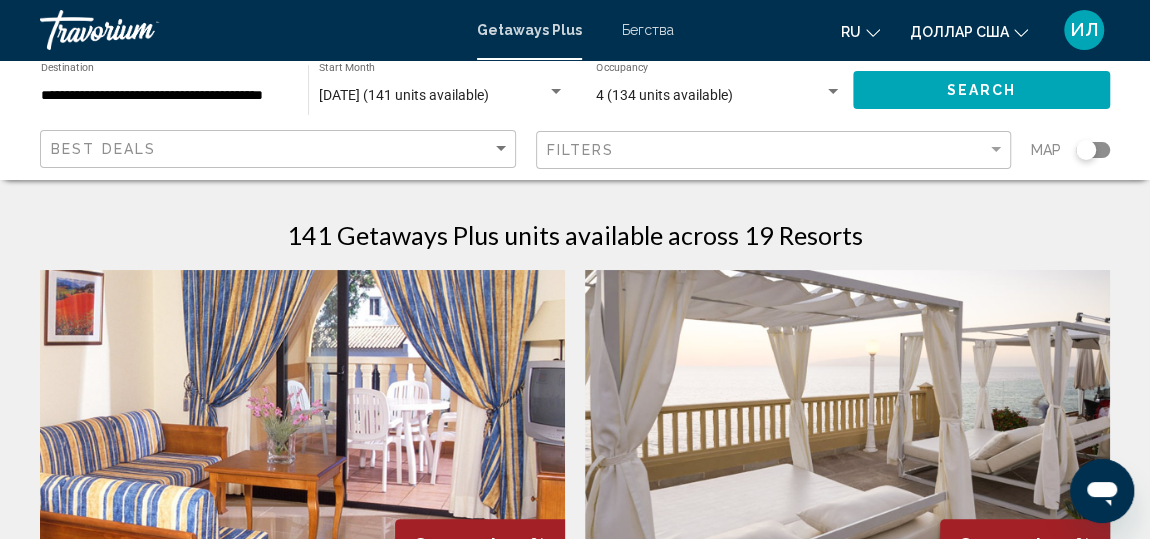 scroll, scrollTop: 8, scrollLeft: 0, axis: vertical 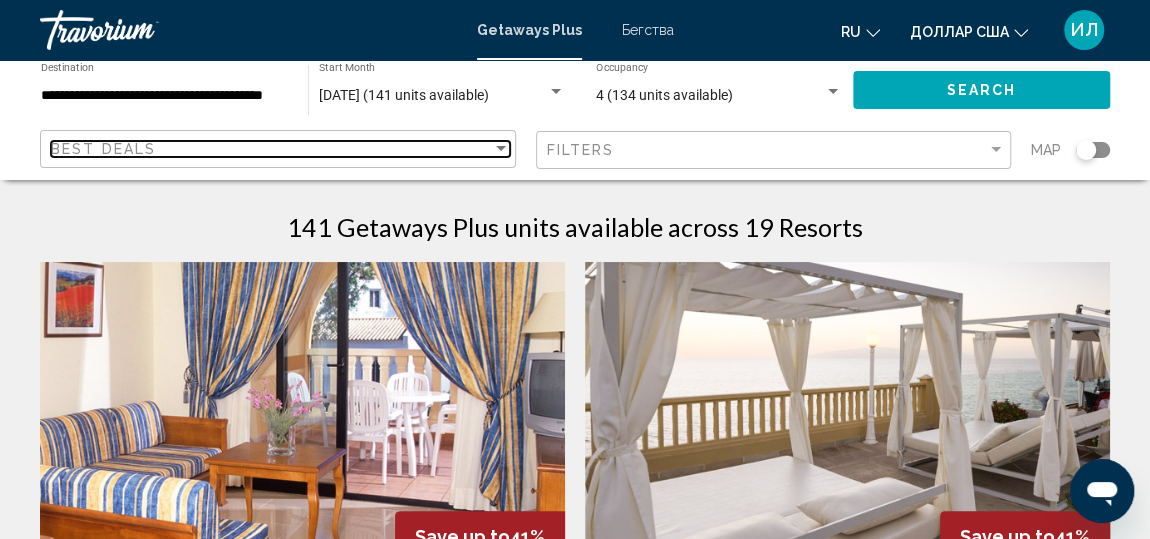 click at bounding box center (501, 148) 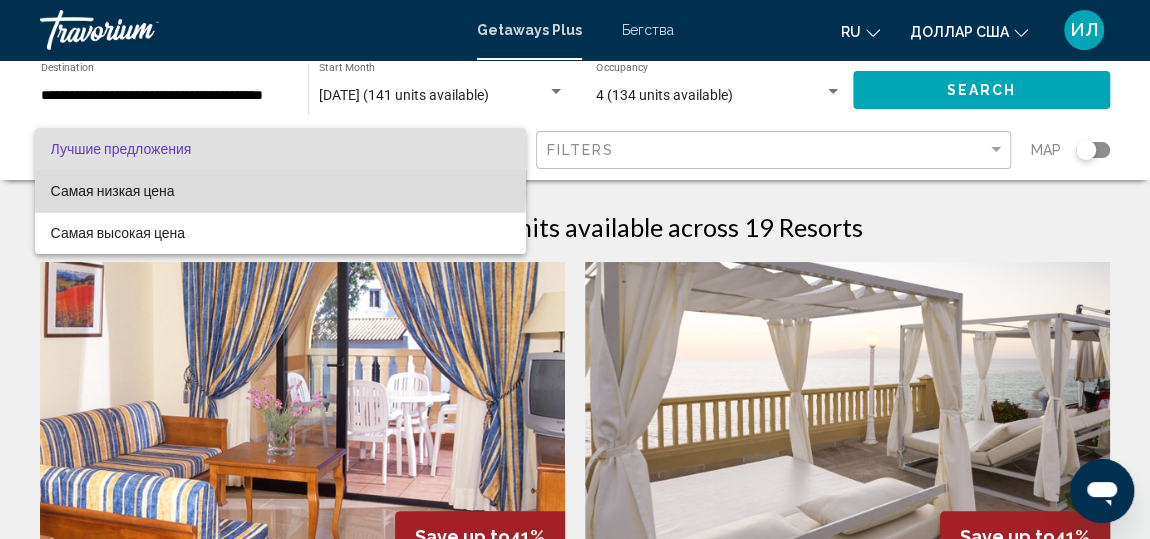click on "Самая низкая цена" at bounding box center (280, 191) 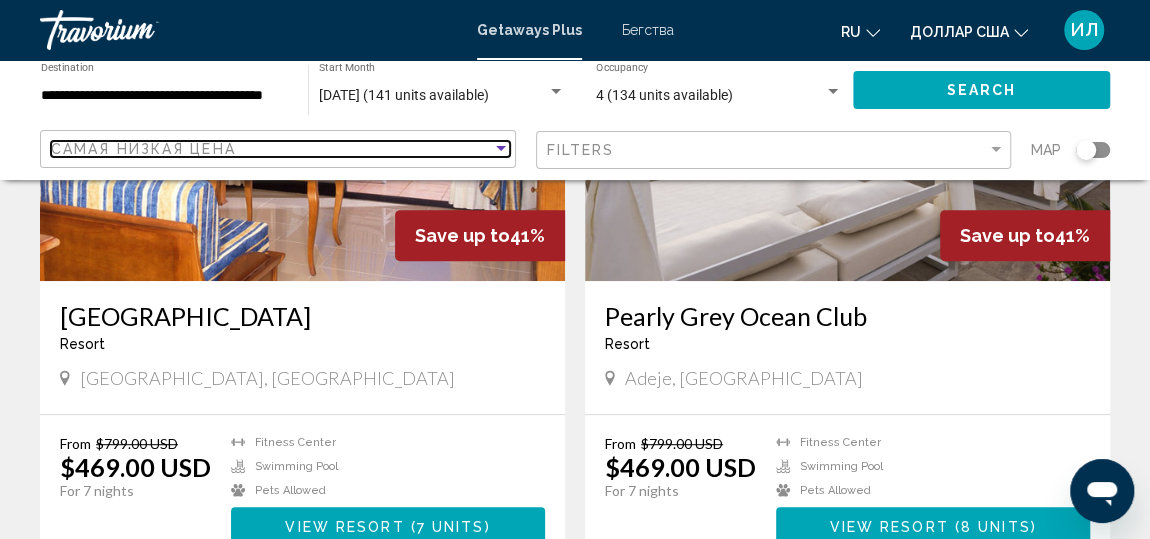 scroll, scrollTop: 319, scrollLeft: 0, axis: vertical 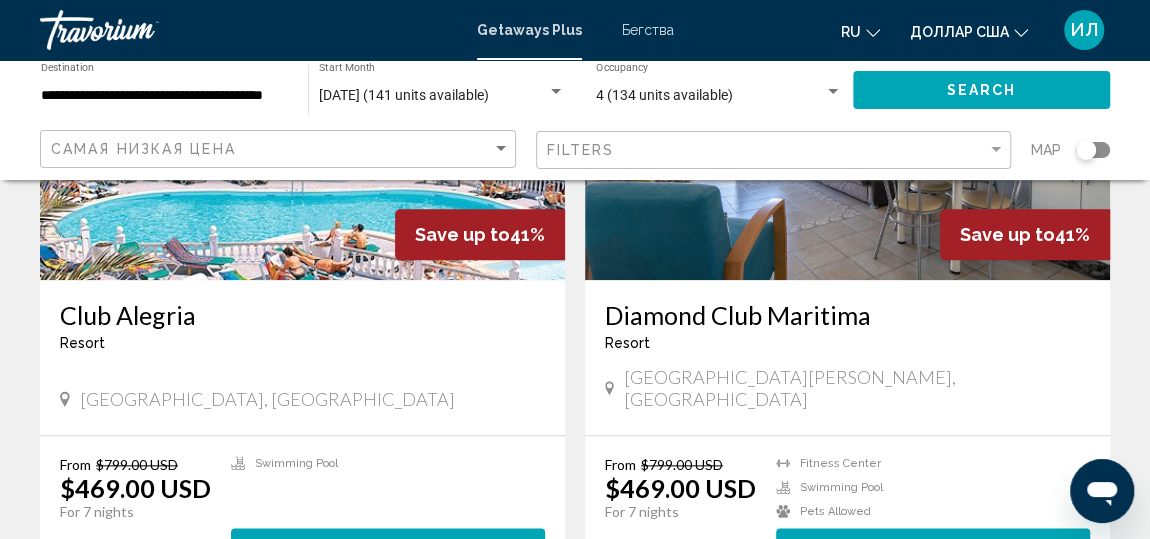 click on "[GEOGRAPHIC_DATA]  -  This is an adults only resort" at bounding box center (847, 333) 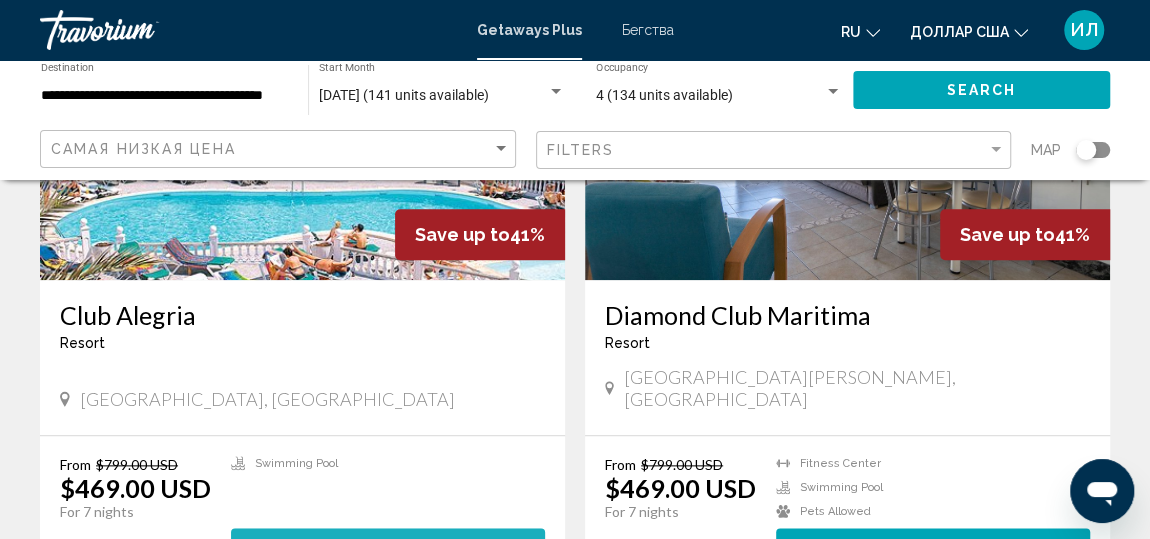 click on "4 units" at bounding box center (451, 548) 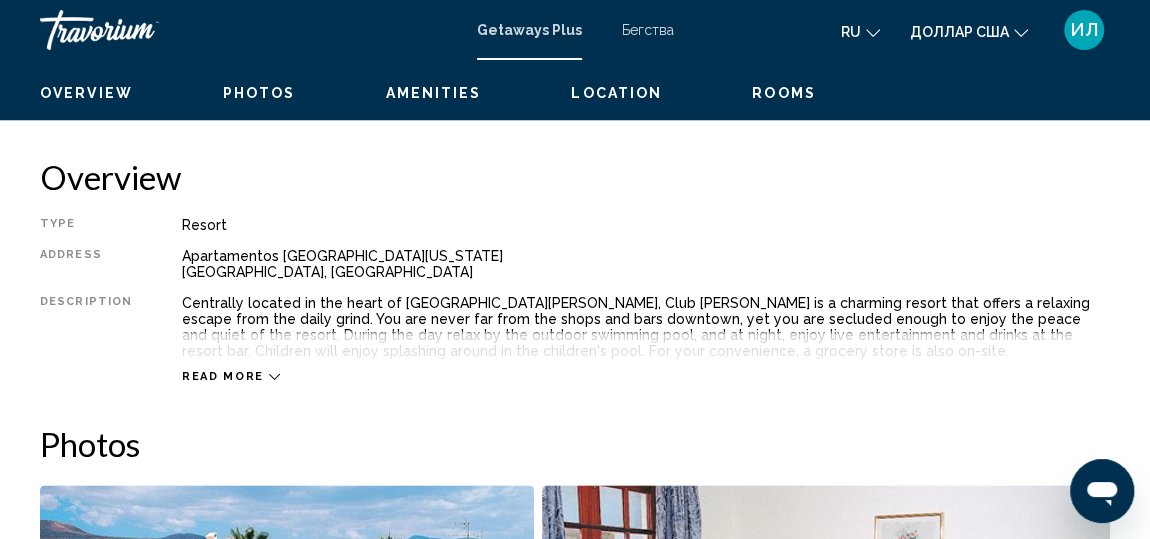 scroll, scrollTop: 264, scrollLeft: 0, axis: vertical 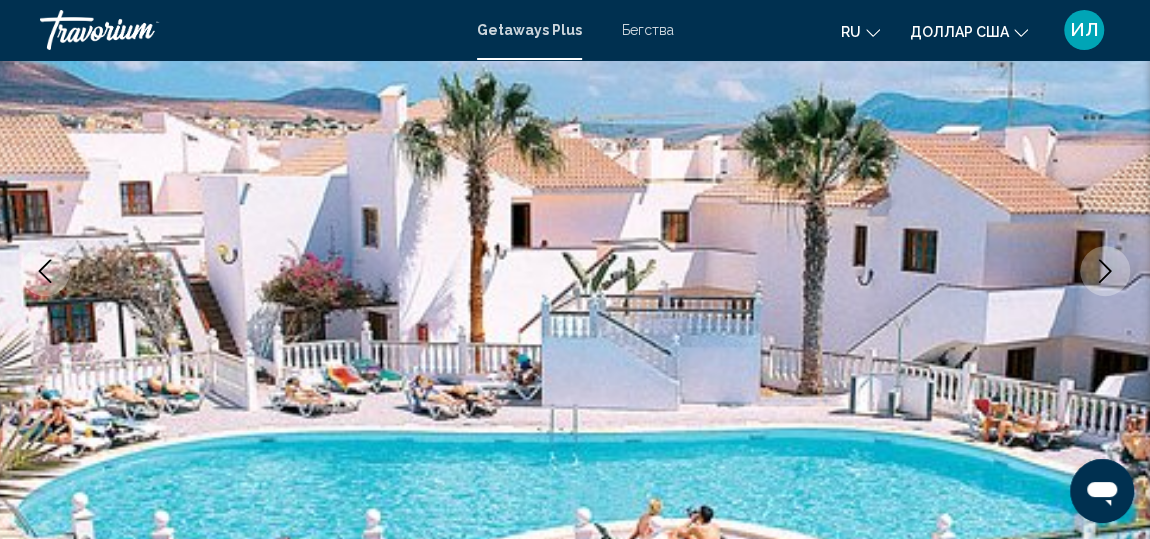 click at bounding box center (1105, 271) 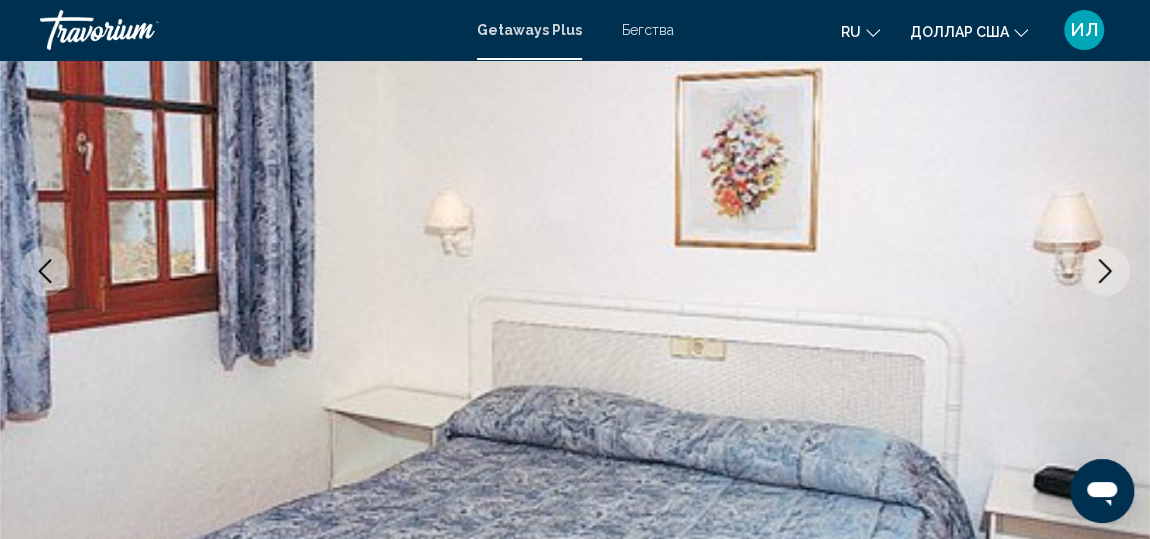 click at bounding box center [1105, 271] 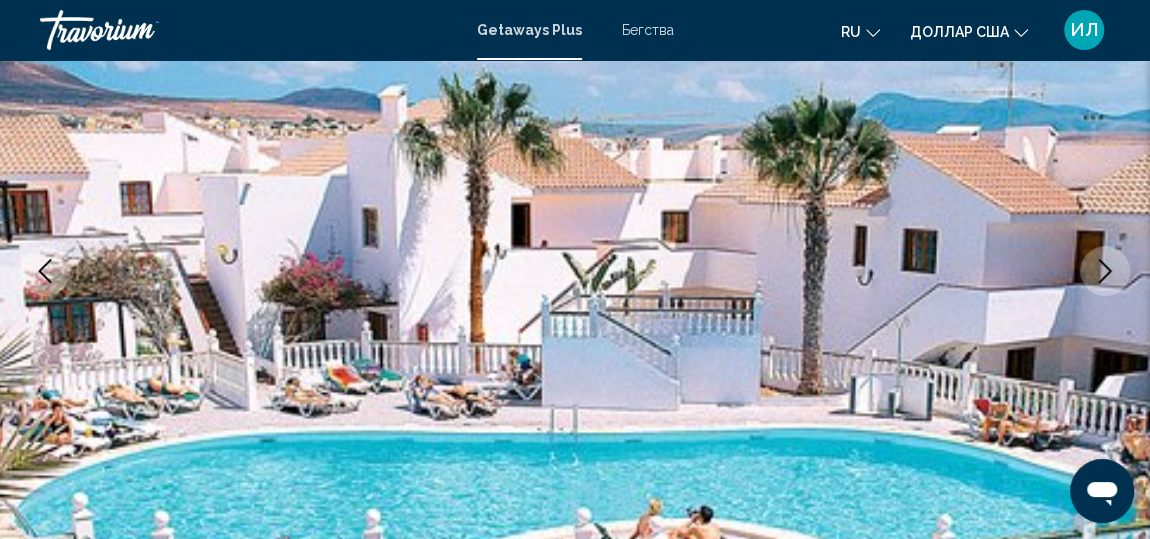 click at bounding box center [1105, 271] 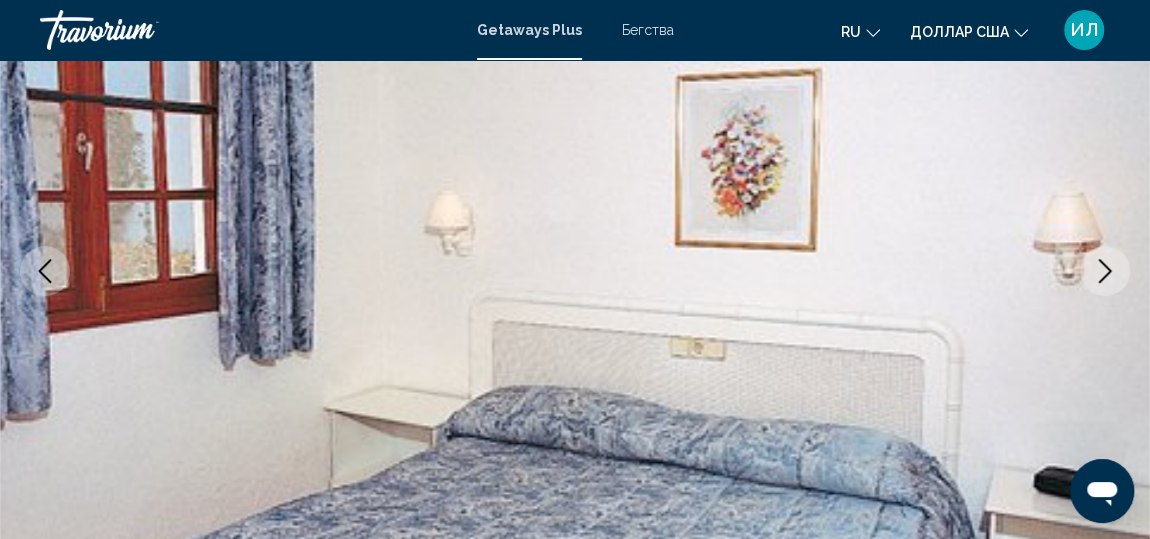 click at bounding box center [1105, 271] 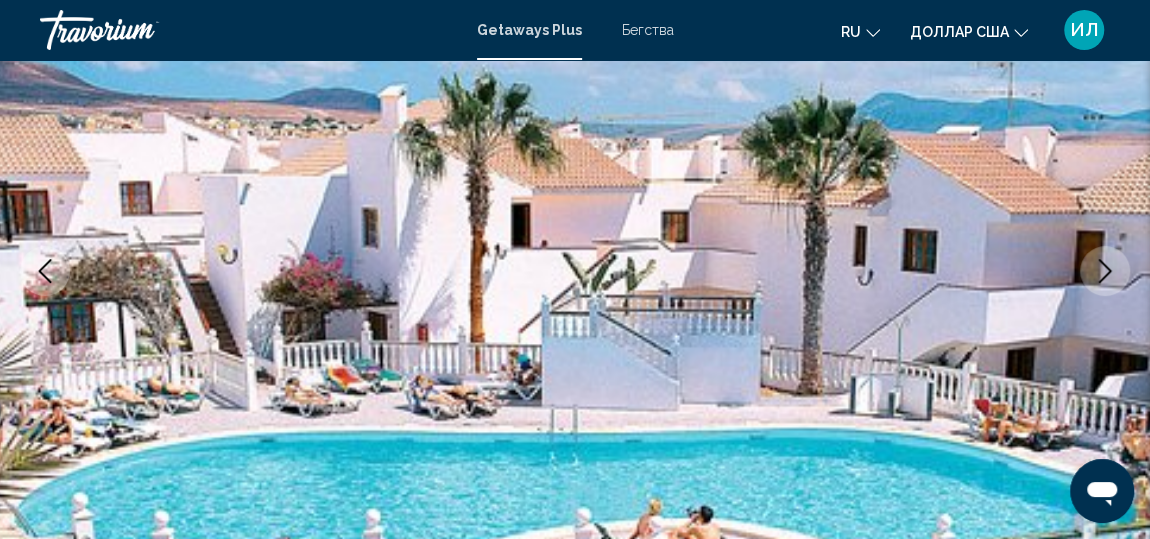 click at bounding box center (1105, 271) 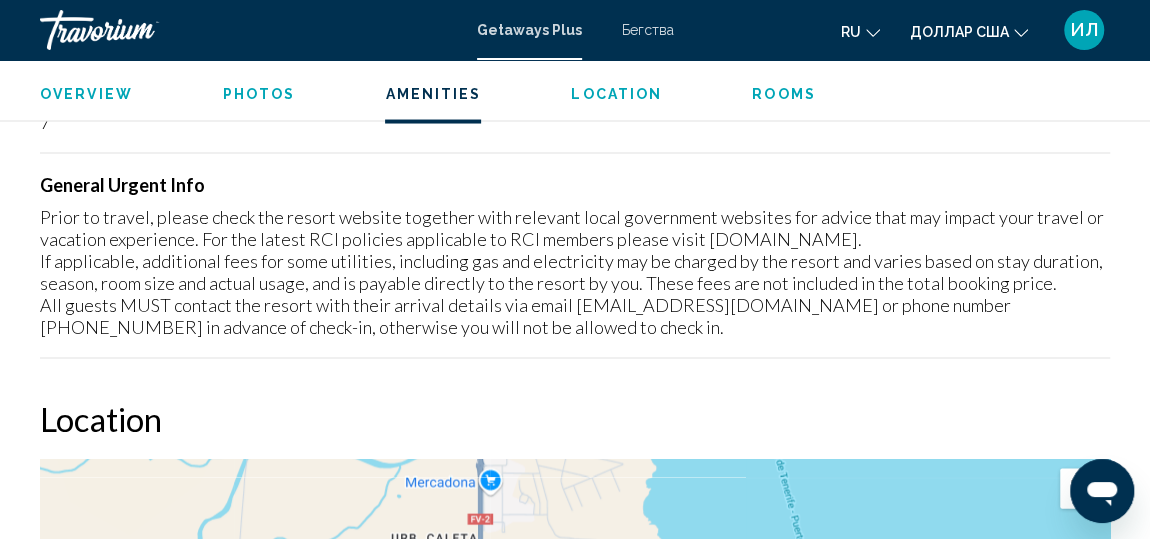 scroll, scrollTop: 1840, scrollLeft: 0, axis: vertical 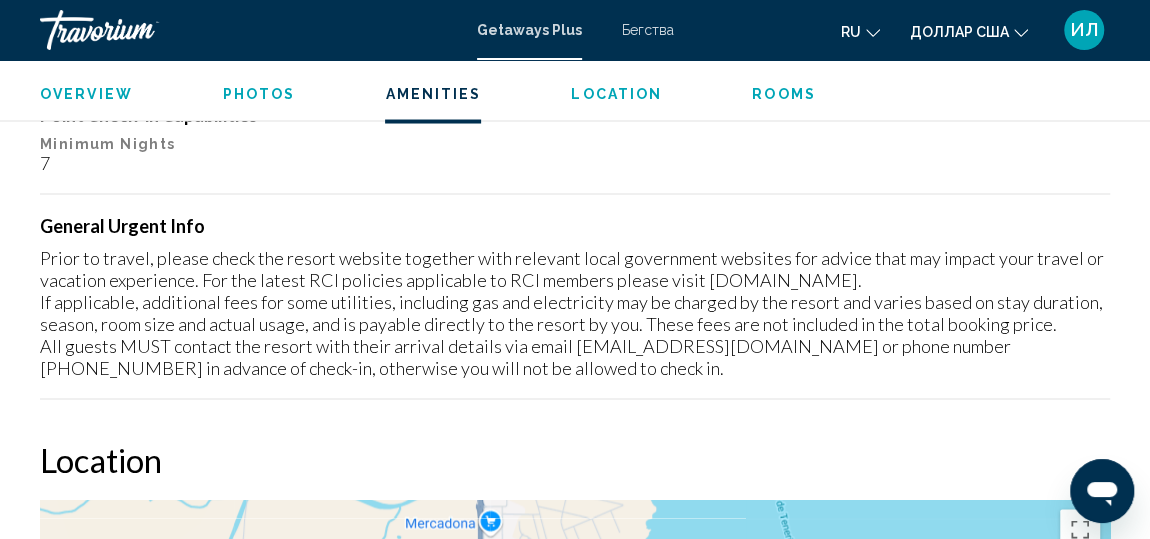 click on "Overview
Photos
Amenities
Location
Rooms
Search" 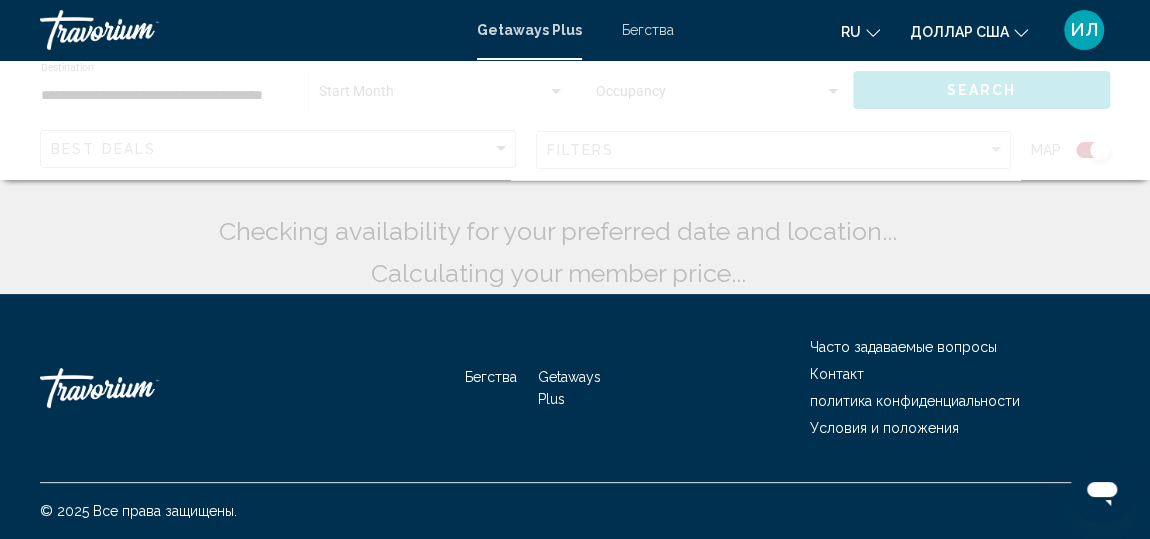 scroll, scrollTop: 0, scrollLeft: 0, axis: both 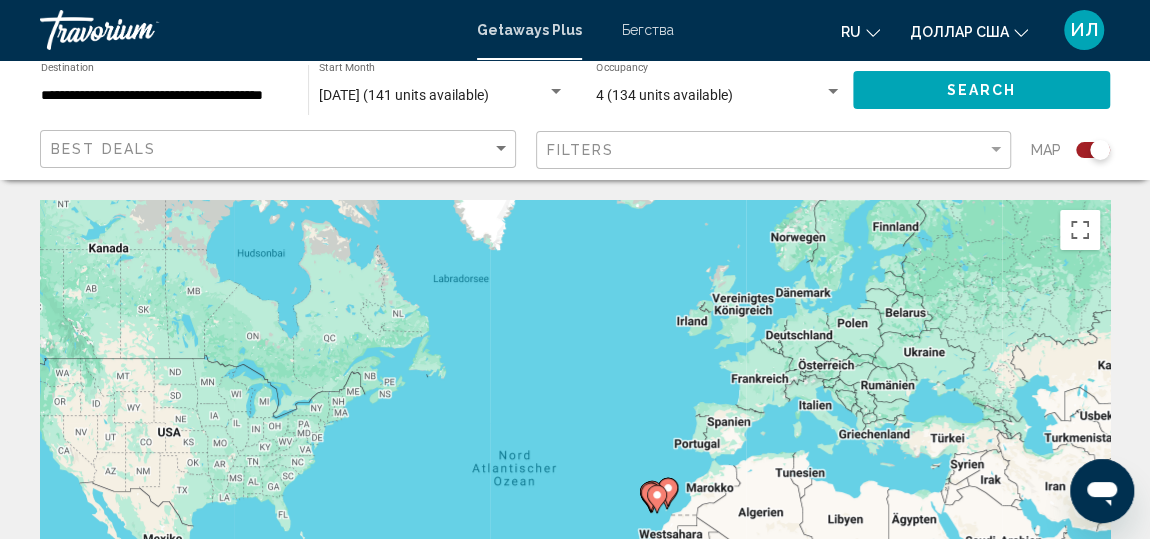 click 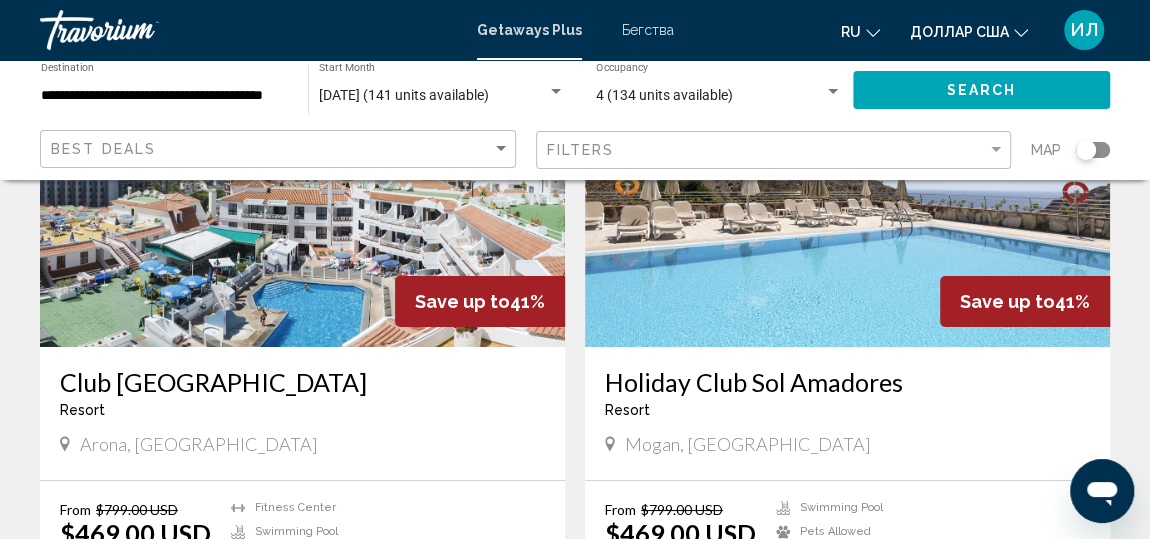 scroll, scrollTop: 3575, scrollLeft: 0, axis: vertical 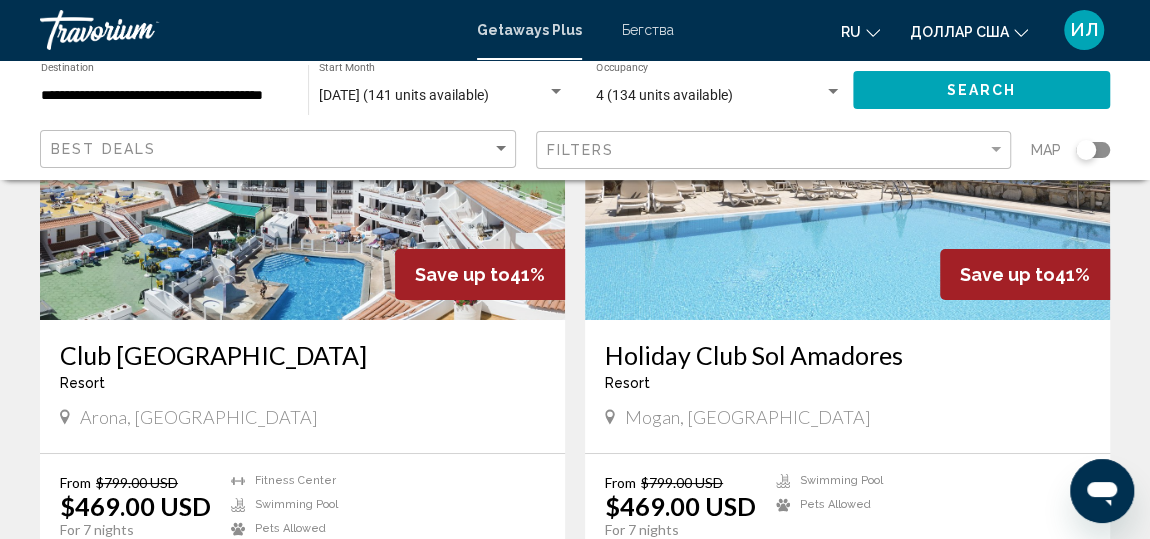 click on "View Resort" at bounding box center [343, 565] 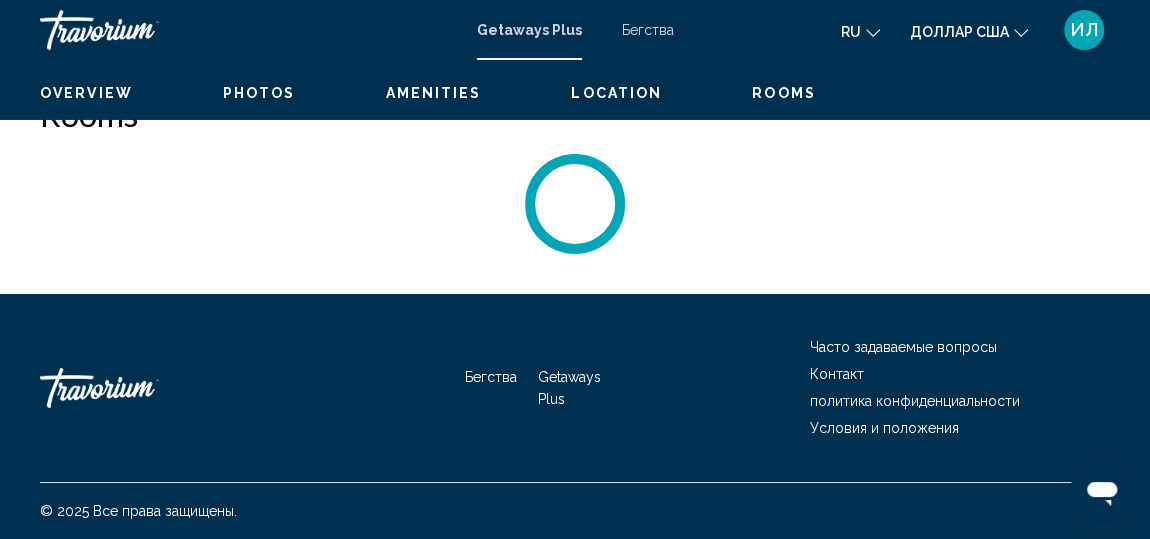 scroll, scrollTop: 264, scrollLeft: 0, axis: vertical 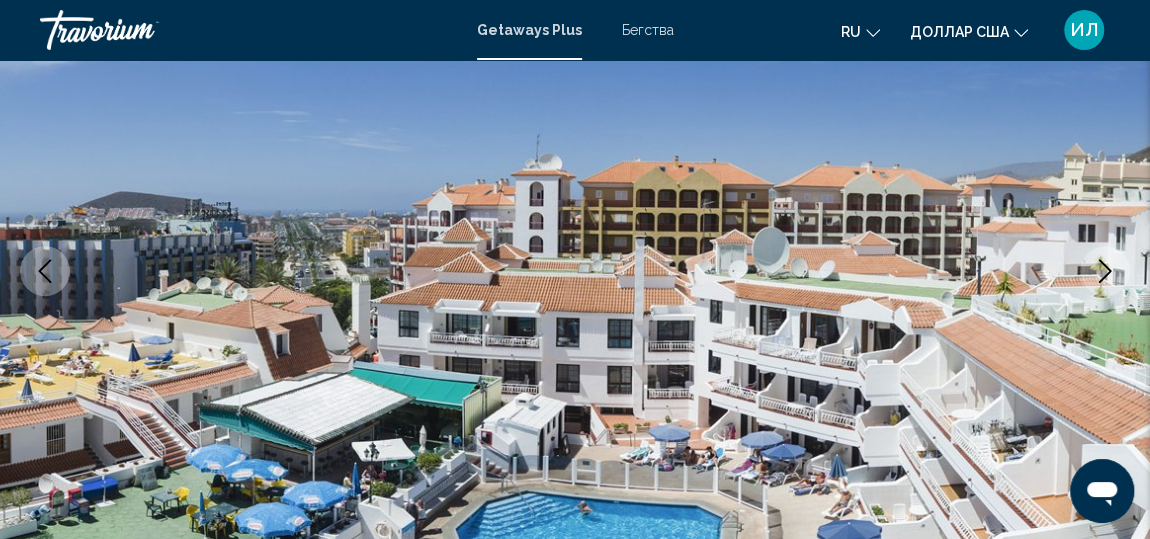 click 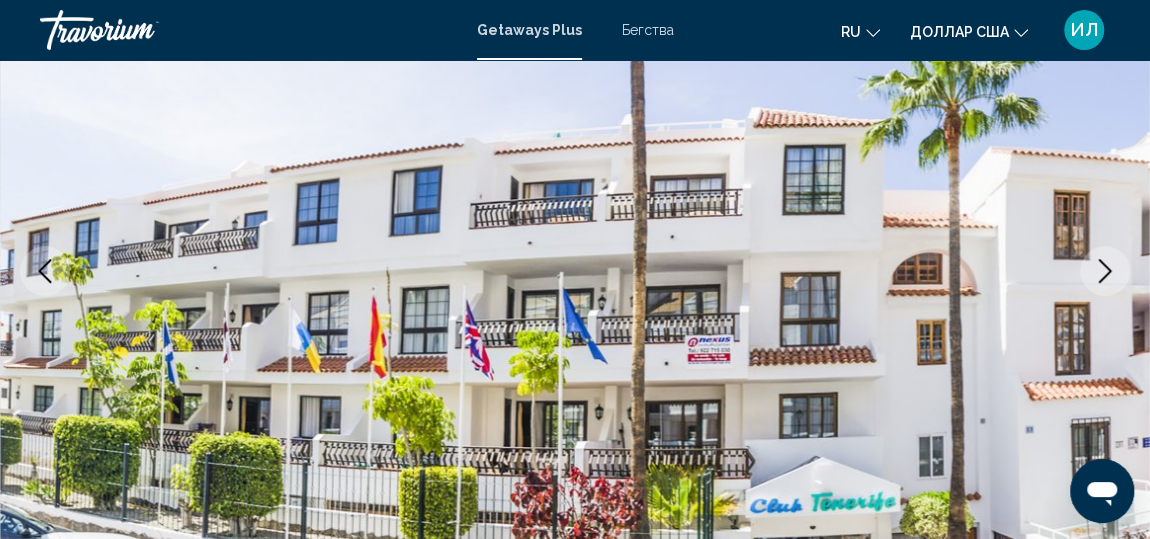 click 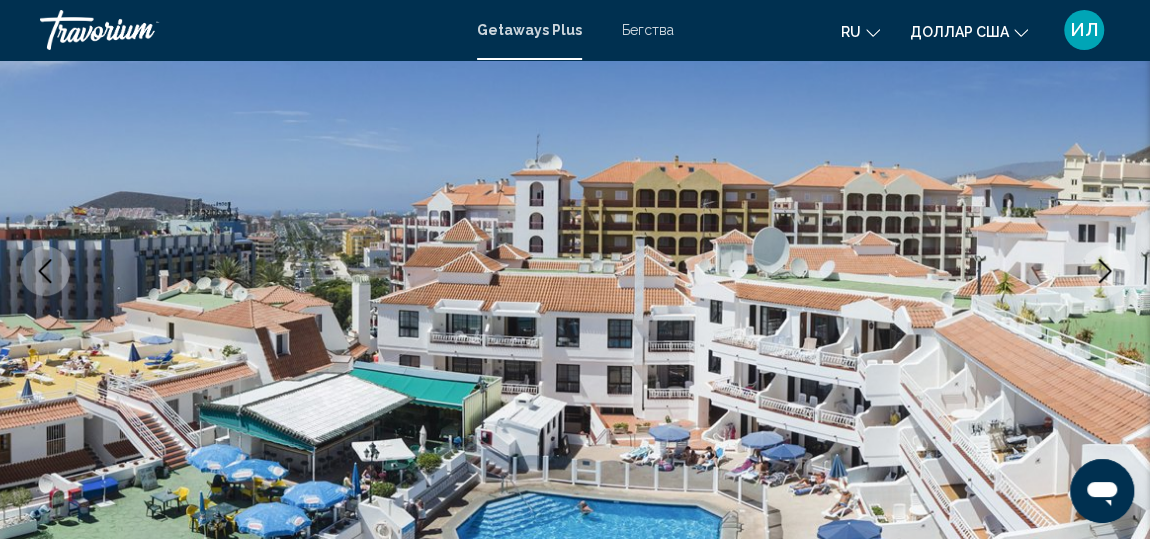 click 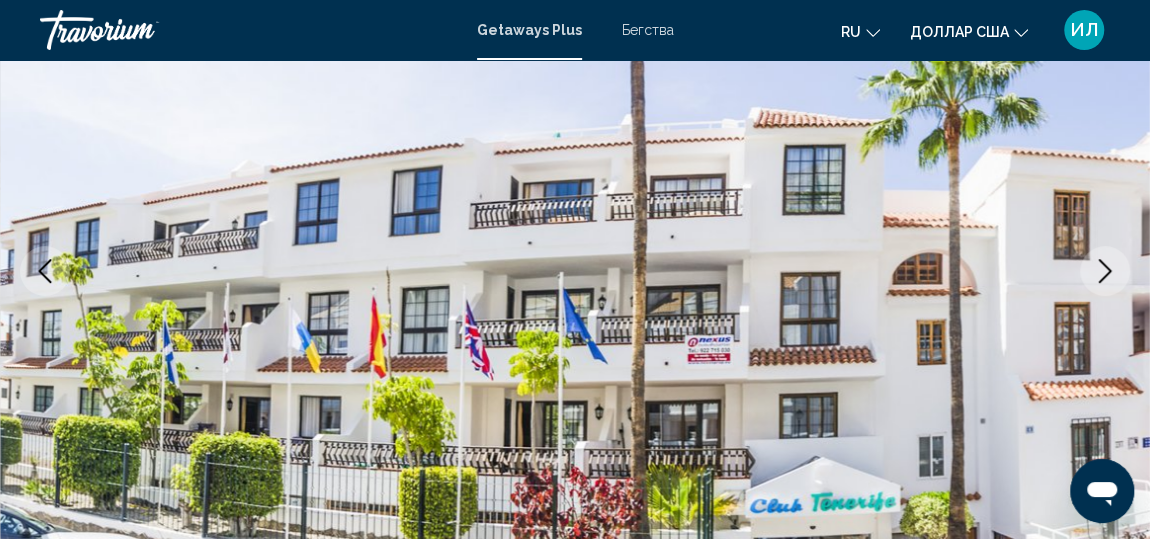 click 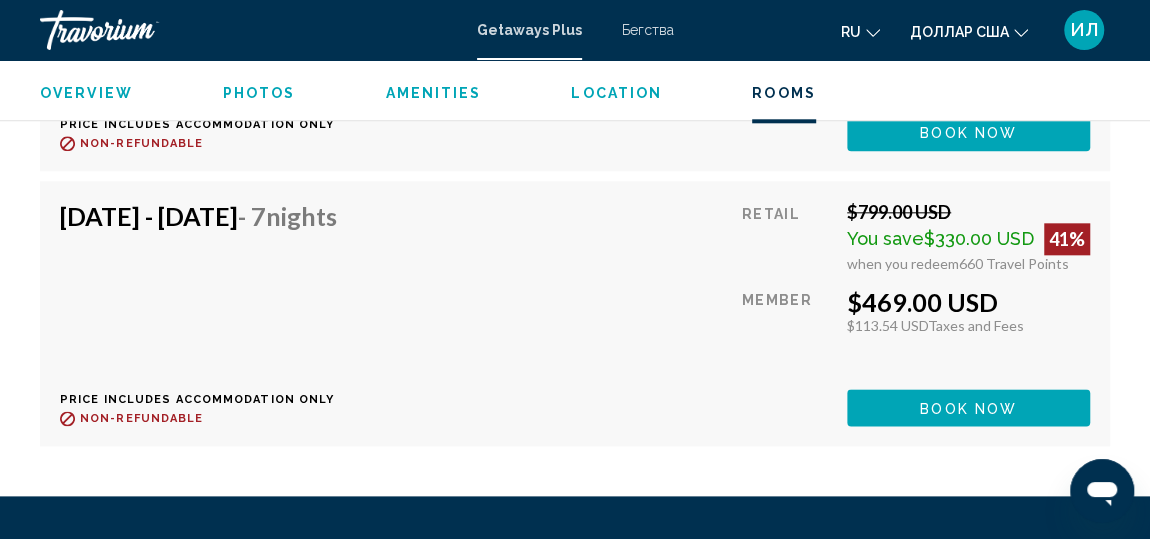 scroll, scrollTop: 4858, scrollLeft: 0, axis: vertical 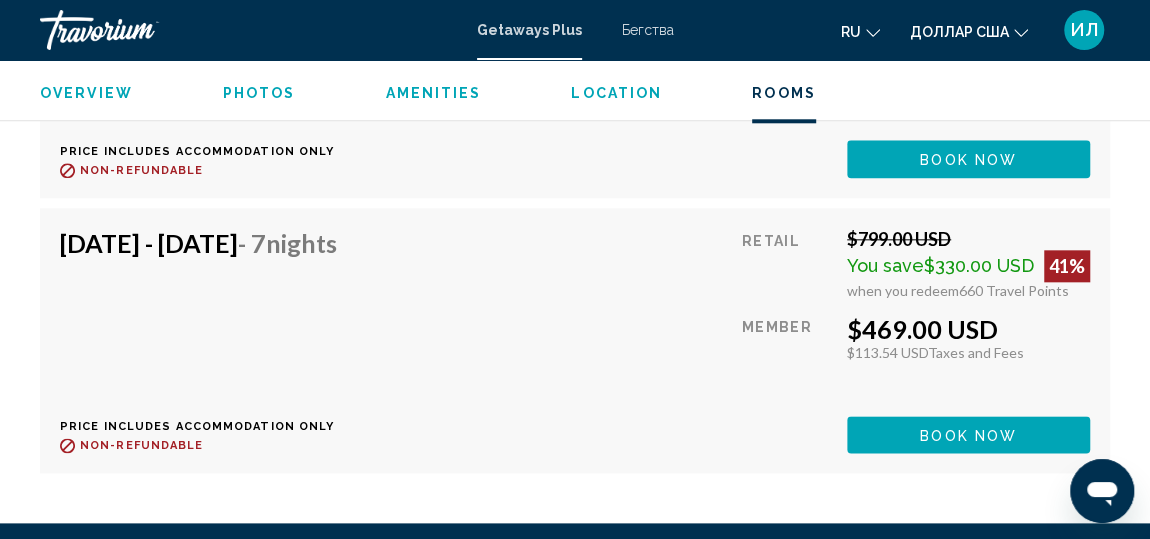 click on "Book now" at bounding box center [968, -668] 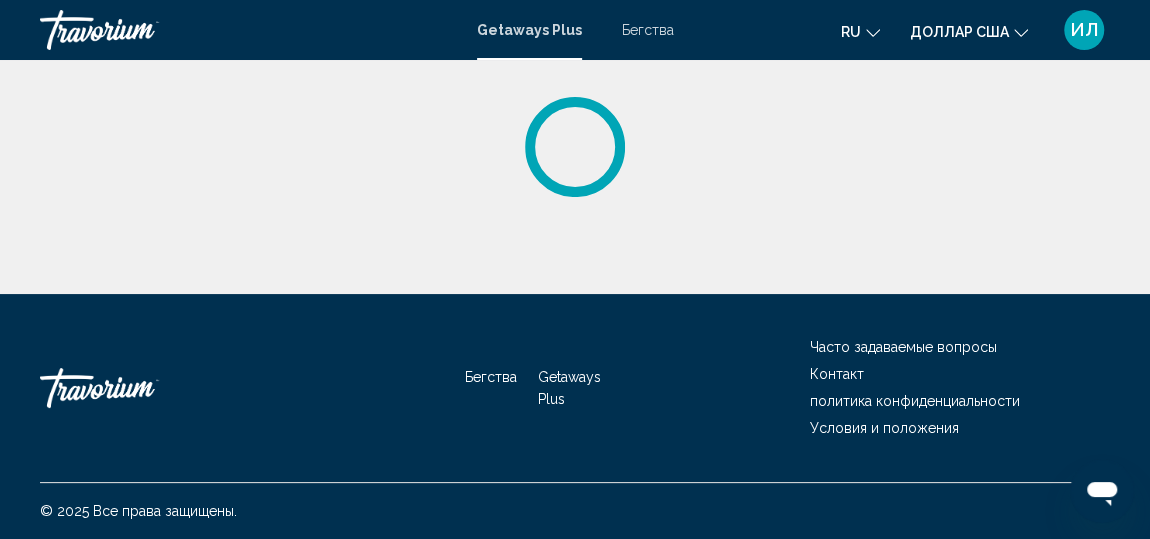 scroll, scrollTop: 0, scrollLeft: 0, axis: both 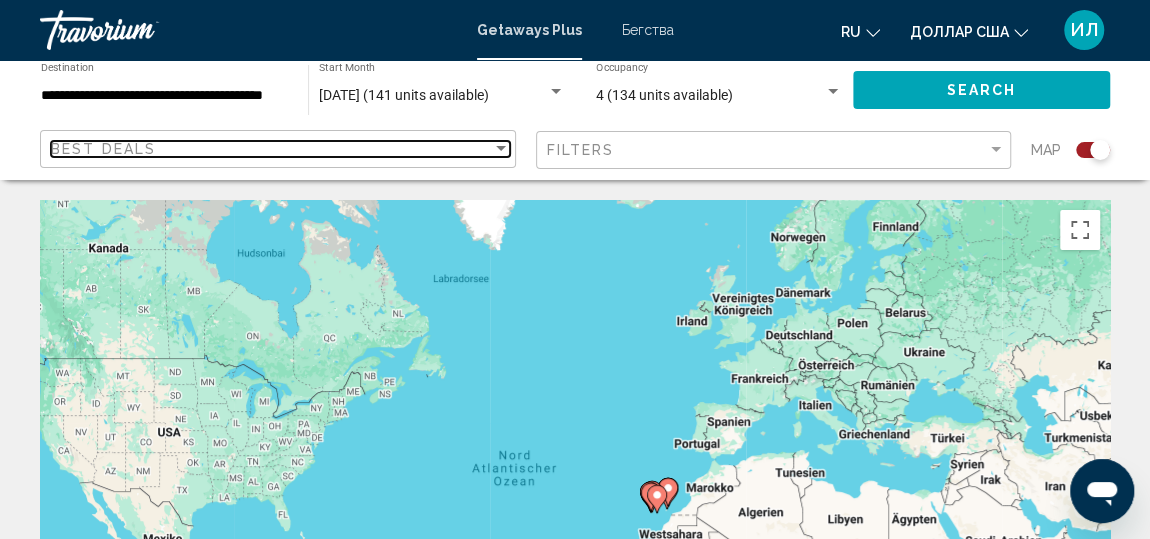 click on "Best Deals" at bounding box center (271, 149) 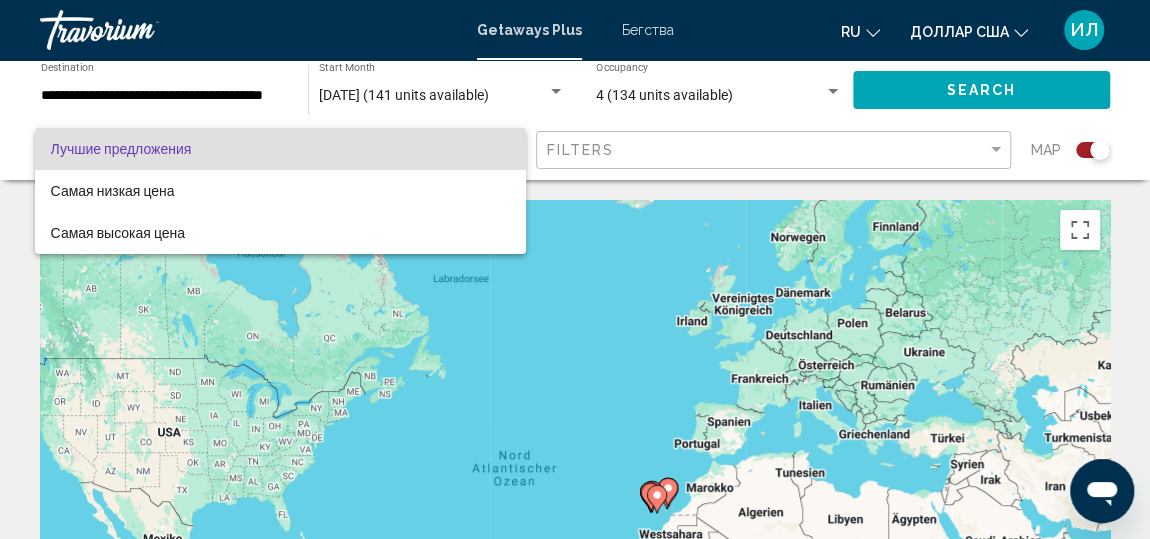 click at bounding box center (575, 269) 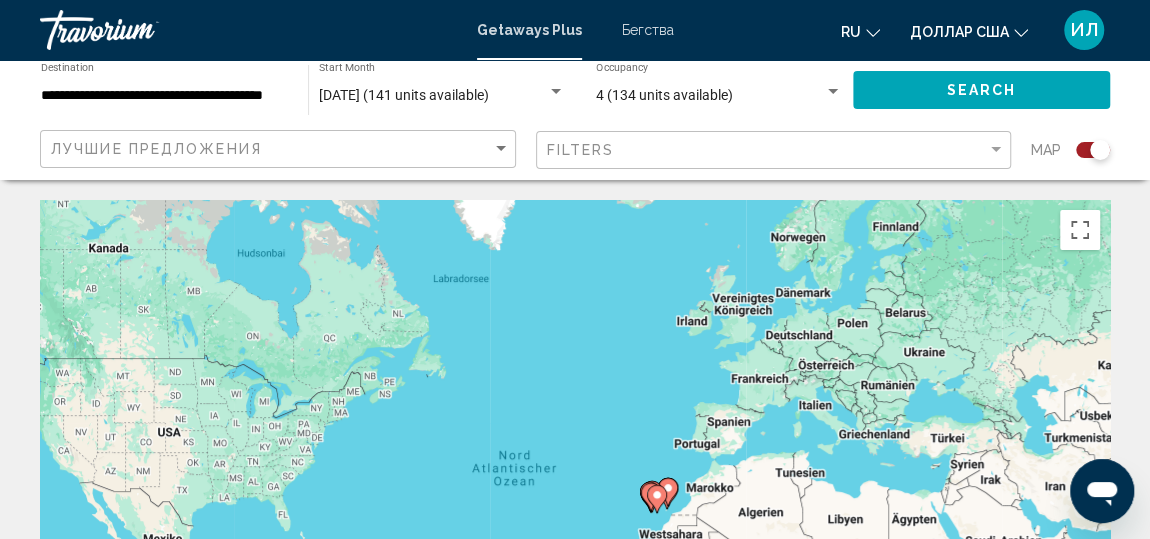 click 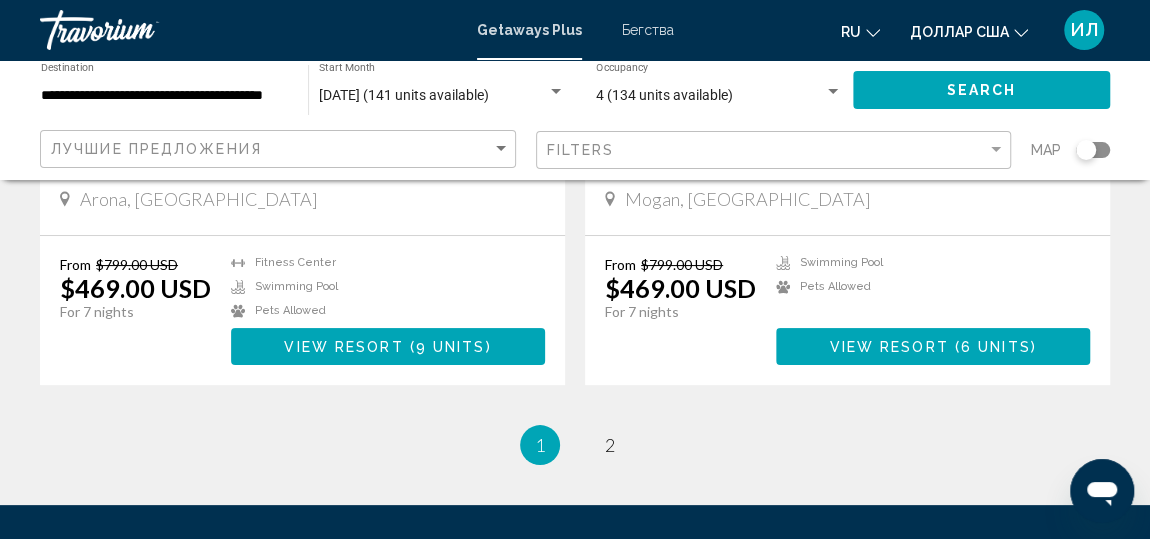 scroll, scrollTop: 3913, scrollLeft: 0, axis: vertical 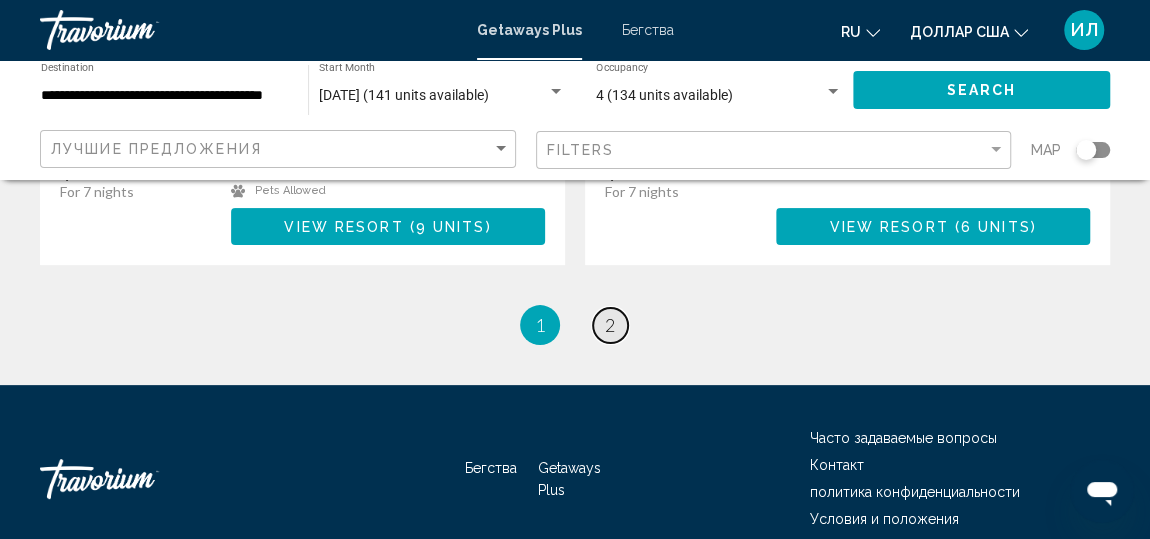 click on "page  2" at bounding box center [610, 325] 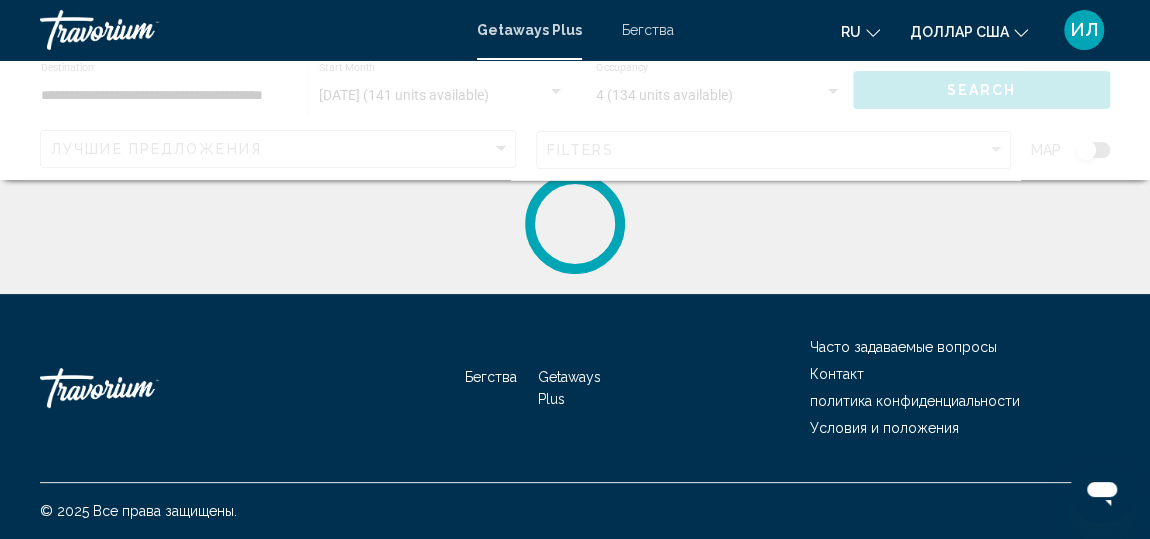 scroll, scrollTop: 0, scrollLeft: 0, axis: both 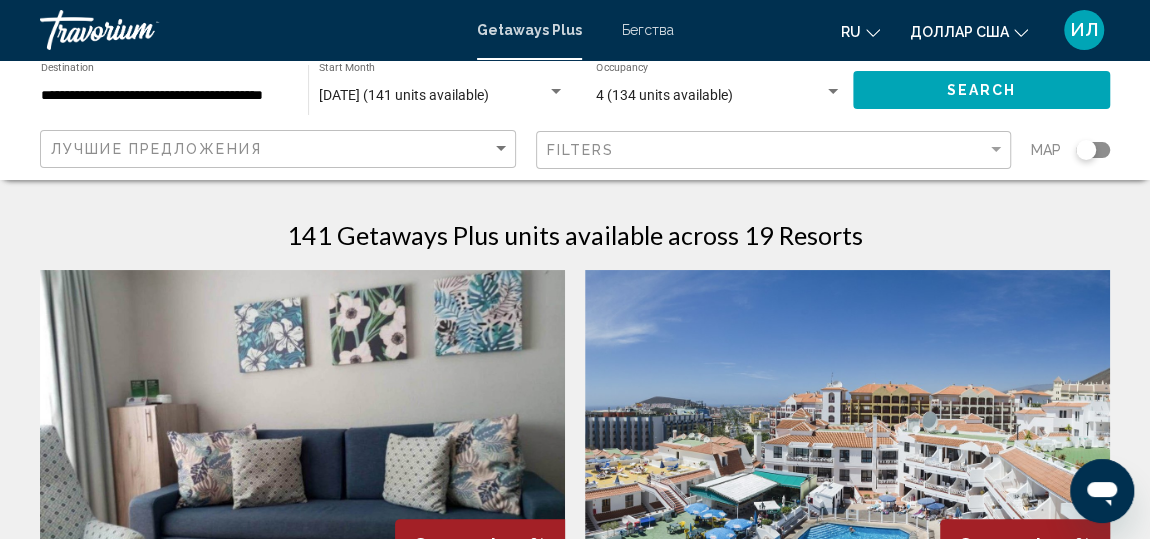 drag, startPoint x: 1163, startPoint y: 442, endPoint x: 623, endPoint y: 209, distance: 588.1233 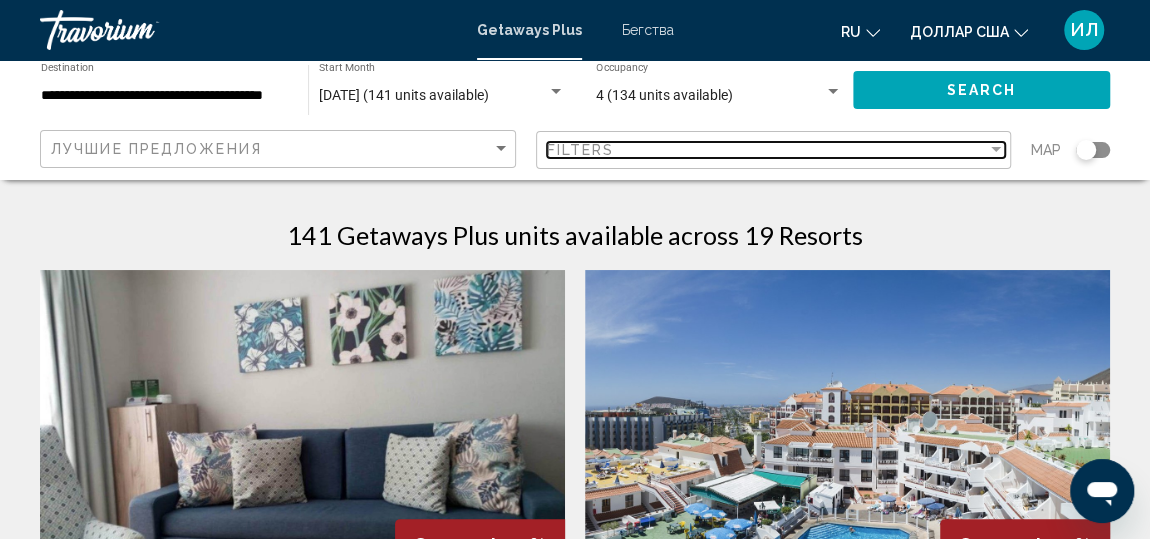 click on "Filters" at bounding box center (767, 150) 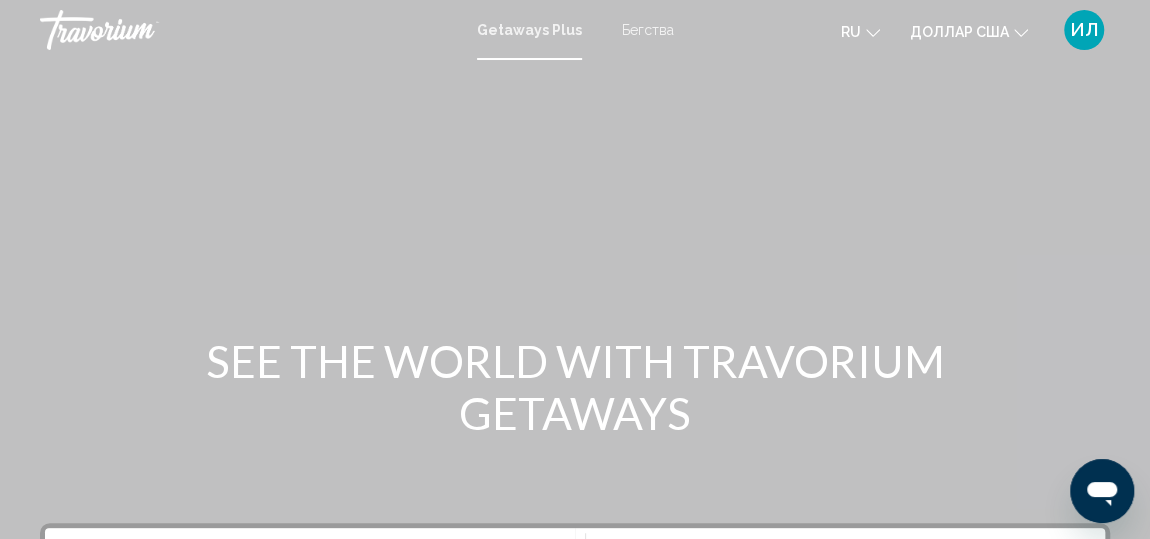 click on "доллар США
USD ($) MXN (Mex$) CAD (Can$) GBP (£) EUR (€) AUD (A$) NZD (NZ$) CNY (CN¥)" 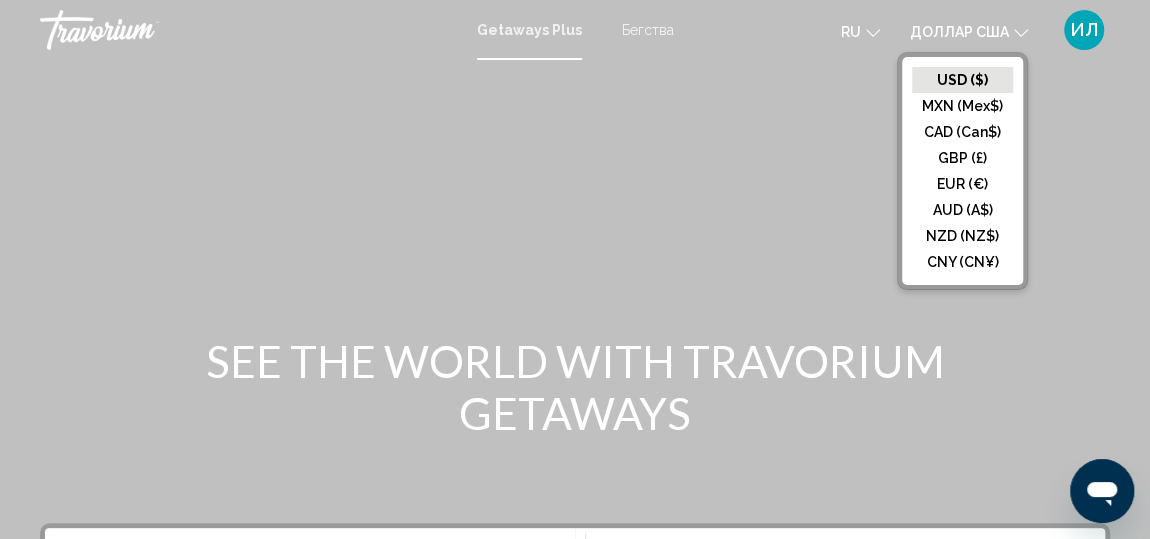 click on "доллар США" 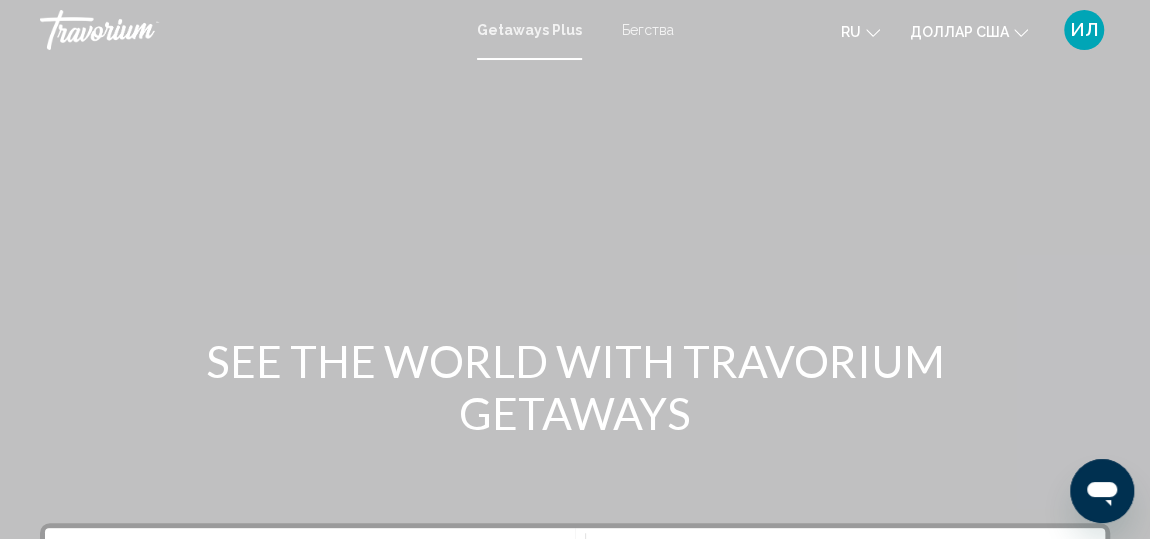 click at bounding box center (575, 300) 